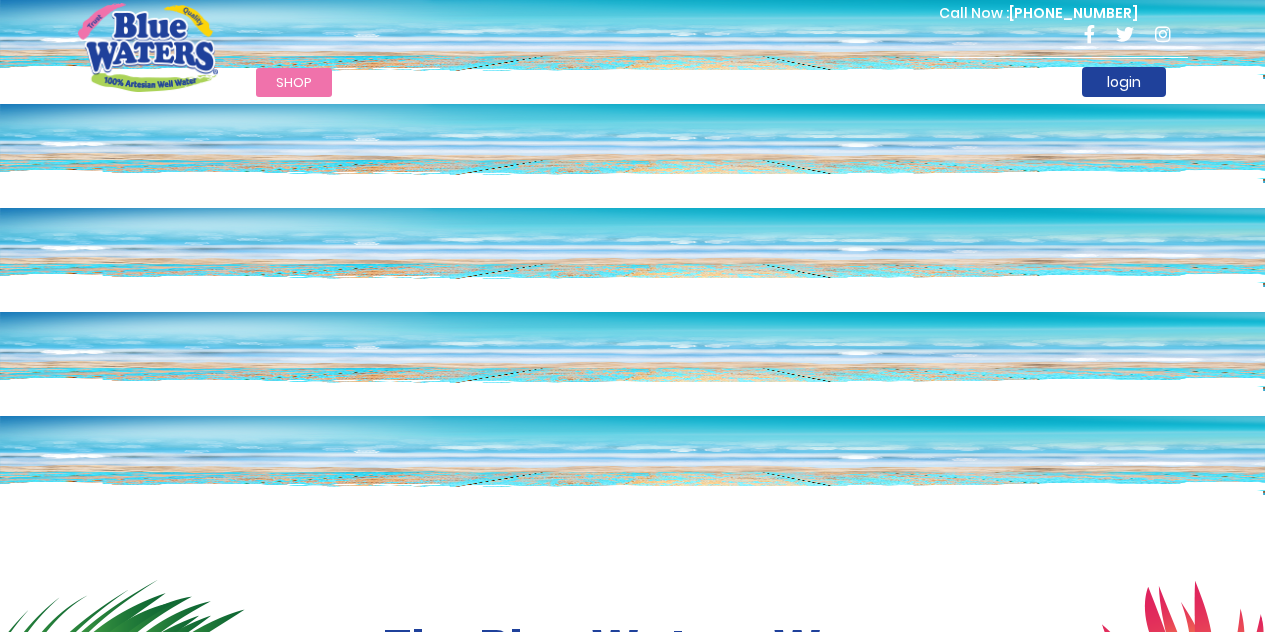 scroll, scrollTop: 0, scrollLeft: 0, axis: both 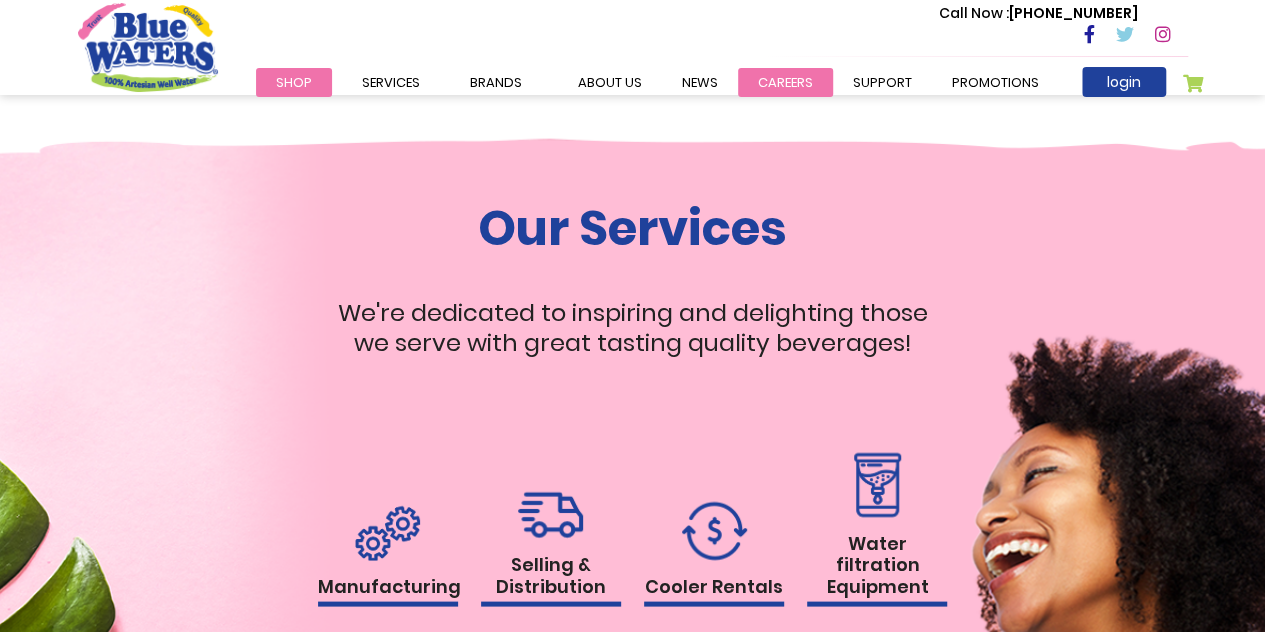 click on "careers" at bounding box center (785, 82) 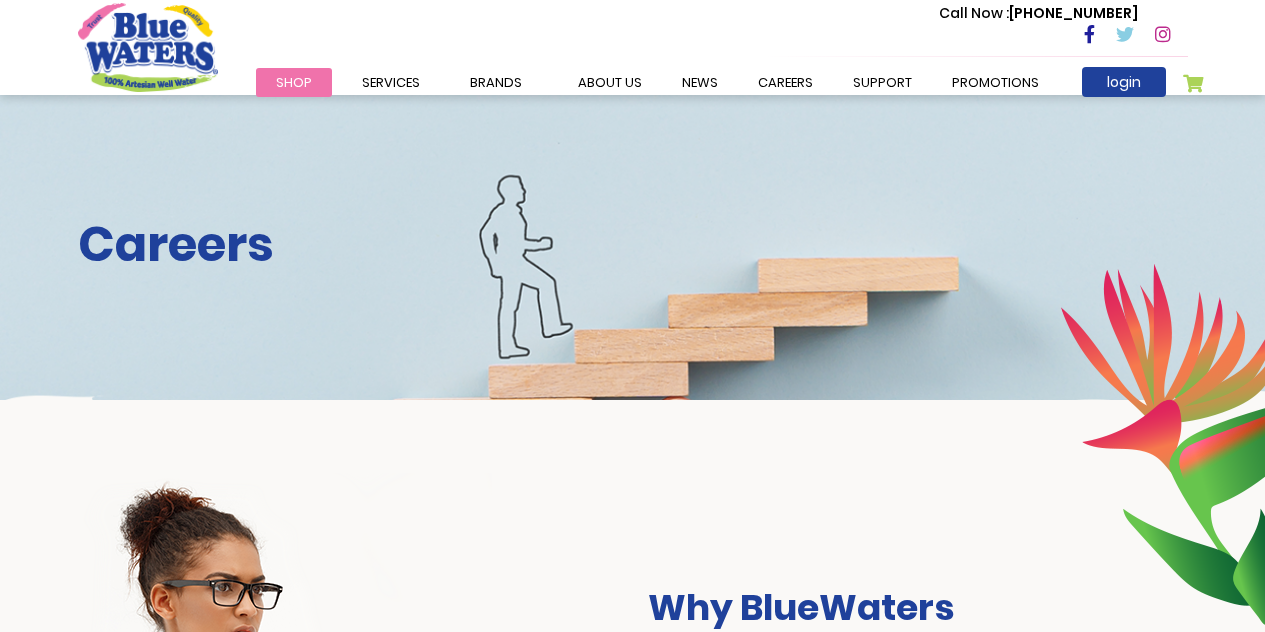 scroll, scrollTop: 0, scrollLeft: 0, axis: both 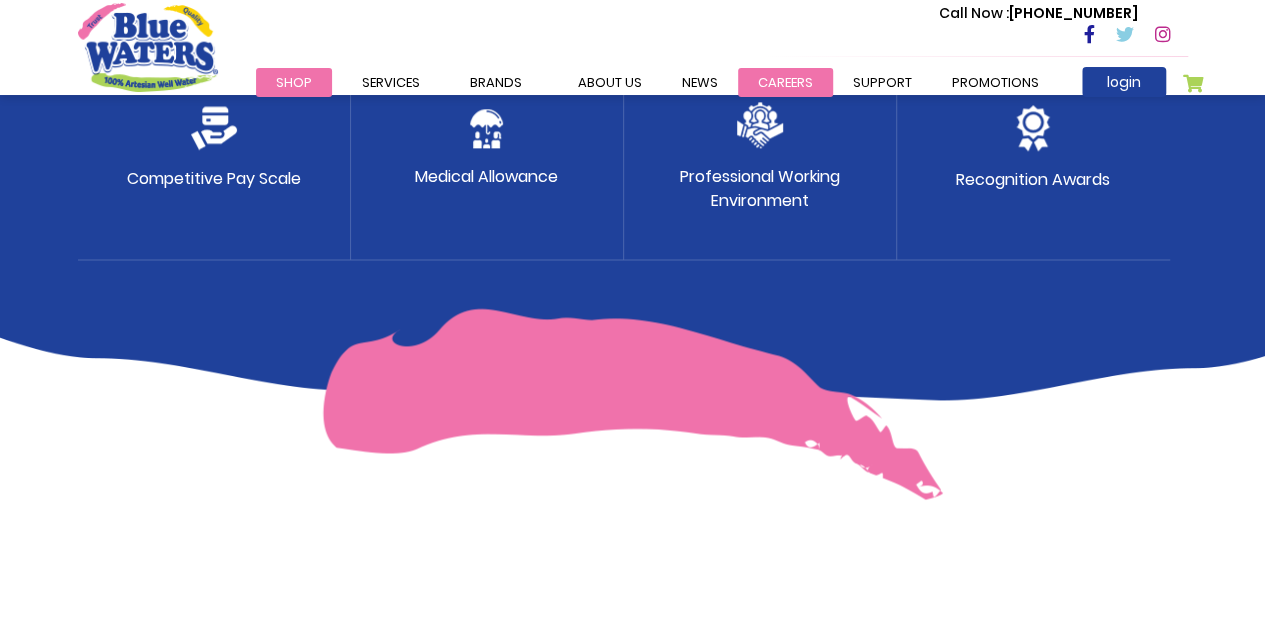 click on "careers" at bounding box center [785, 82] 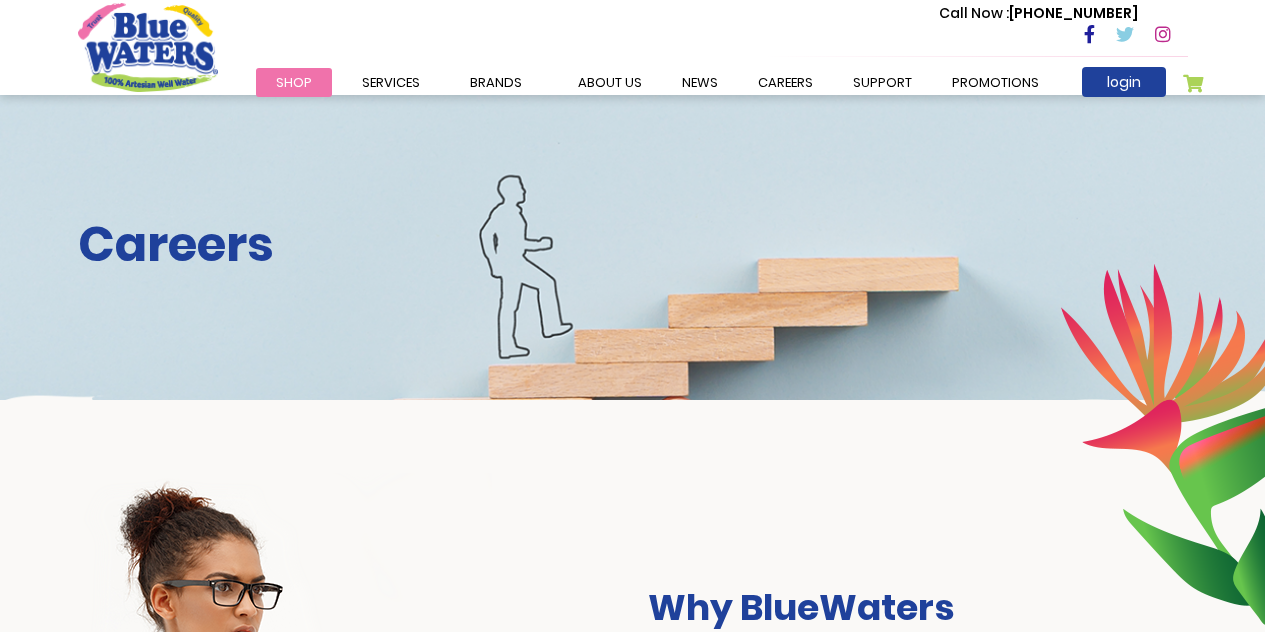 scroll, scrollTop: 0, scrollLeft: 0, axis: both 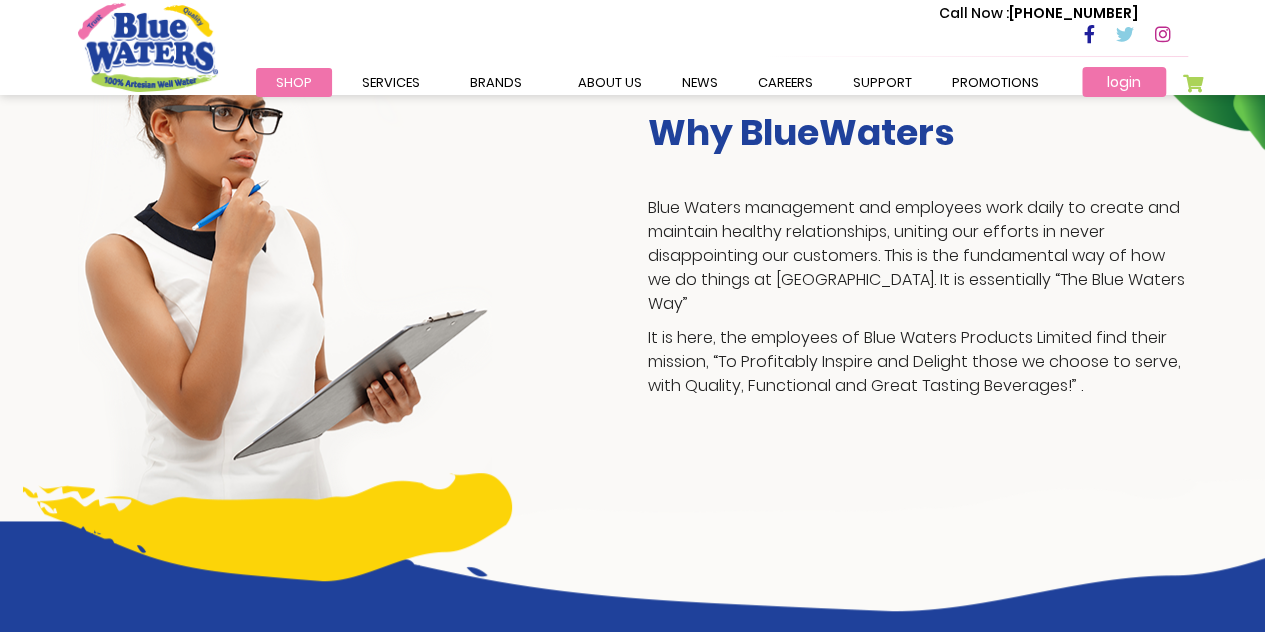 click on "login" at bounding box center (1124, 82) 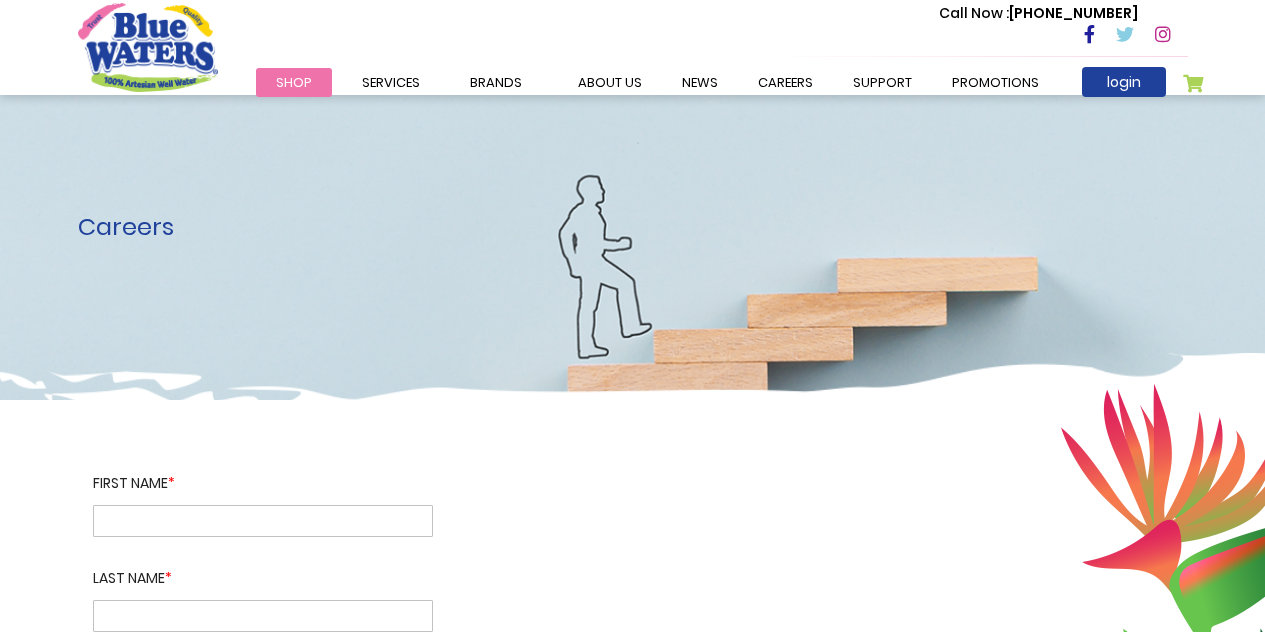 scroll, scrollTop: 0, scrollLeft: 0, axis: both 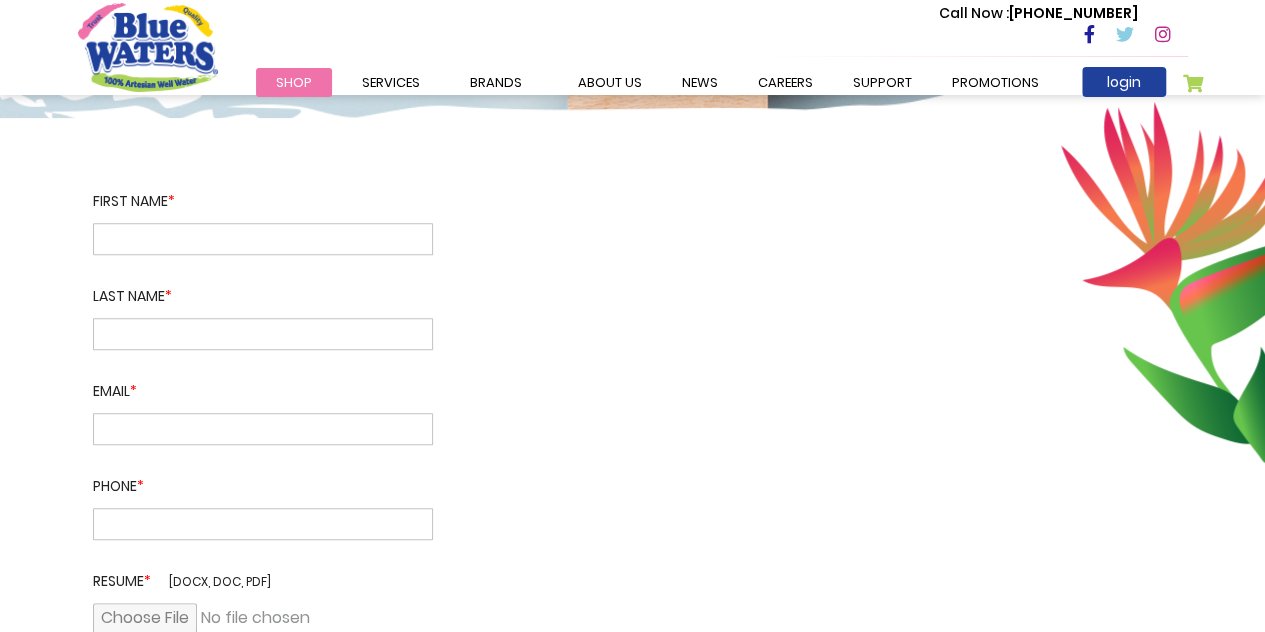 drag, startPoint x: 1276, startPoint y: 136, endPoint x: 1213, endPoint y: 203, distance: 91.967384 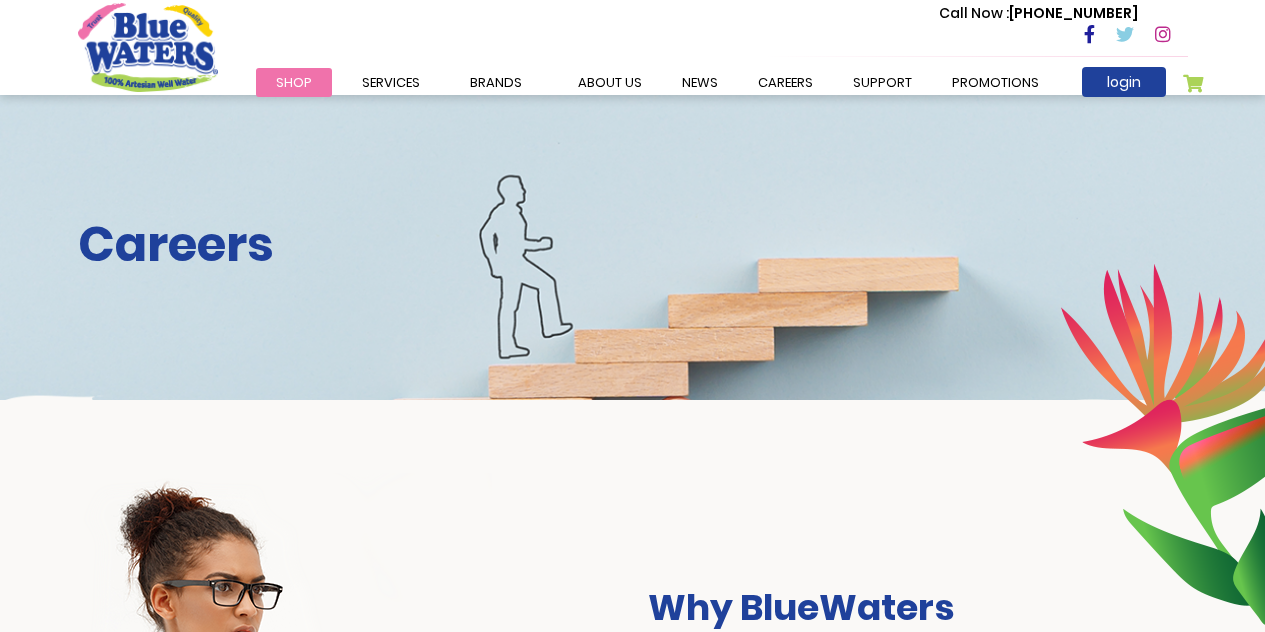 scroll, scrollTop: 0, scrollLeft: 0, axis: both 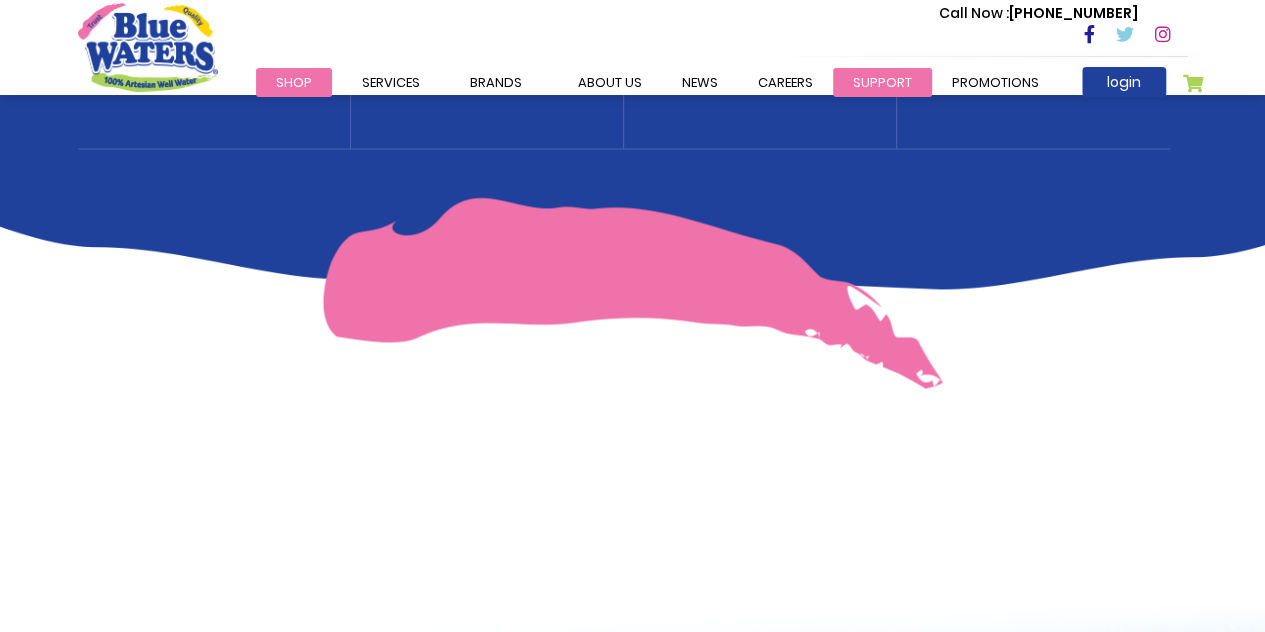 click on "support" at bounding box center (882, 82) 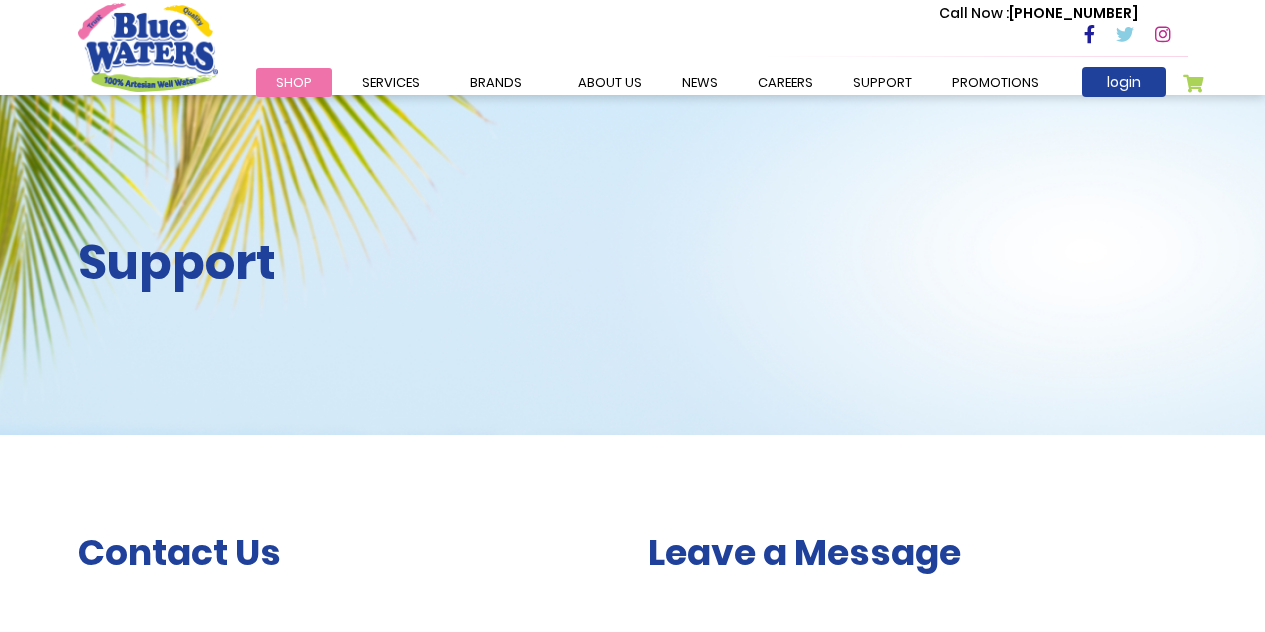 scroll, scrollTop: 0, scrollLeft: 0, axis: both 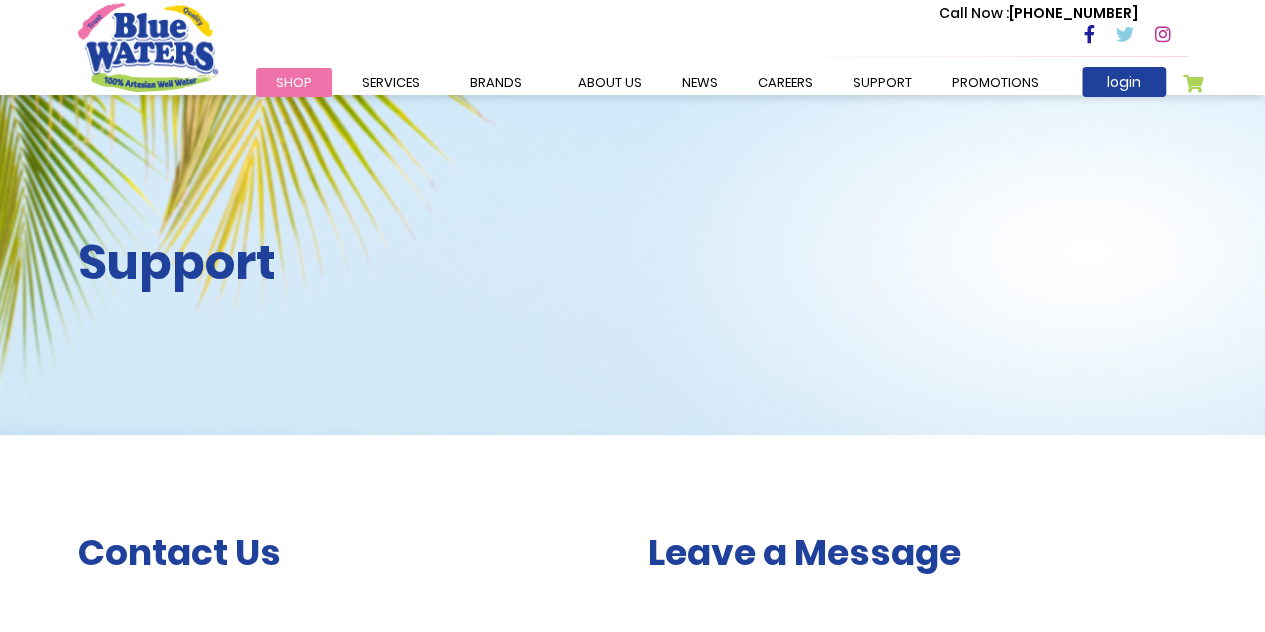 click on "**********" at bounding box center [632, 915] 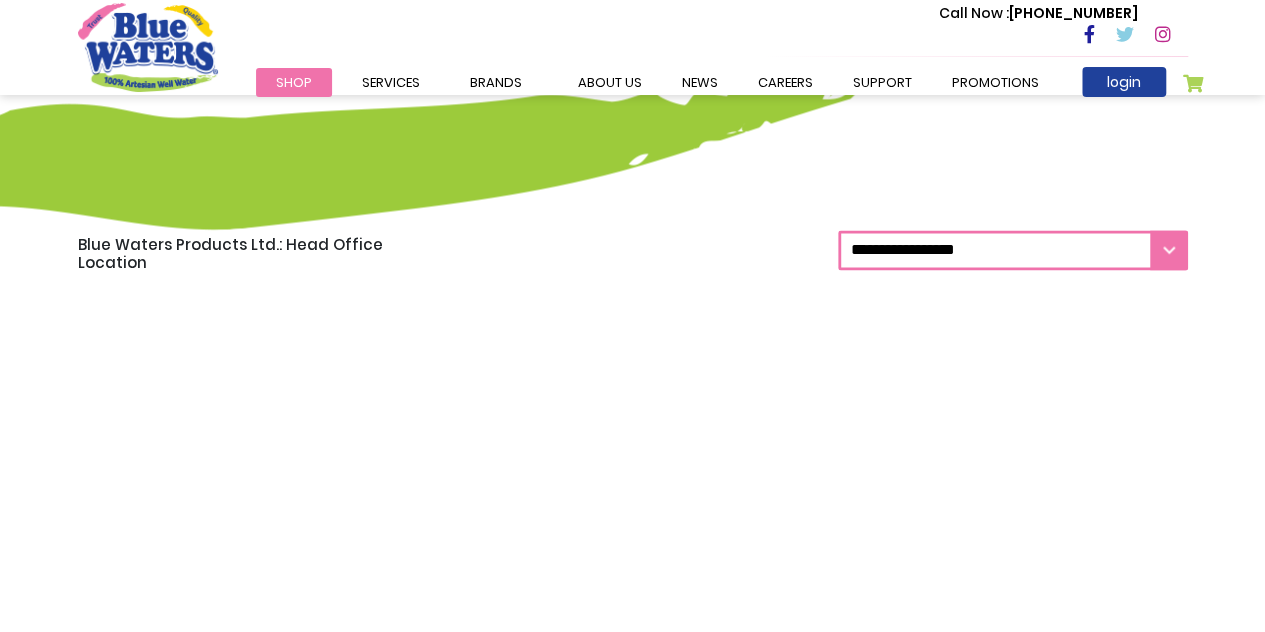 scroll, scrollTop: 1520, scrollLeft: 0, axis: vertical 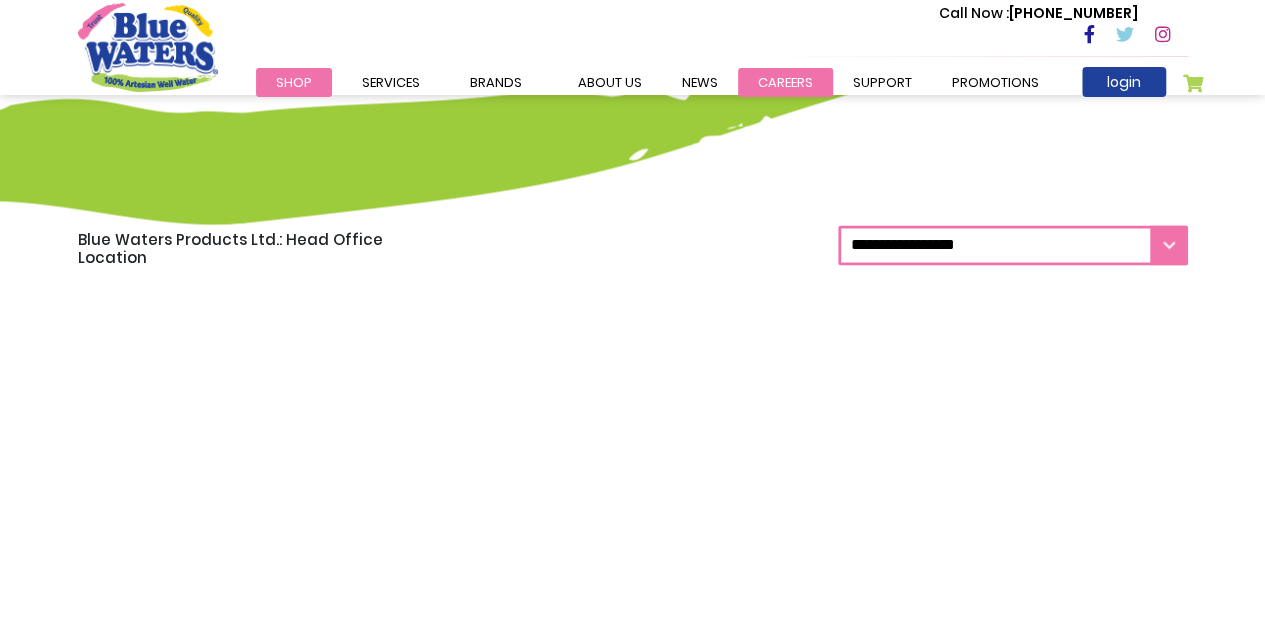 click on "careers" at bounding box center (785, 82) 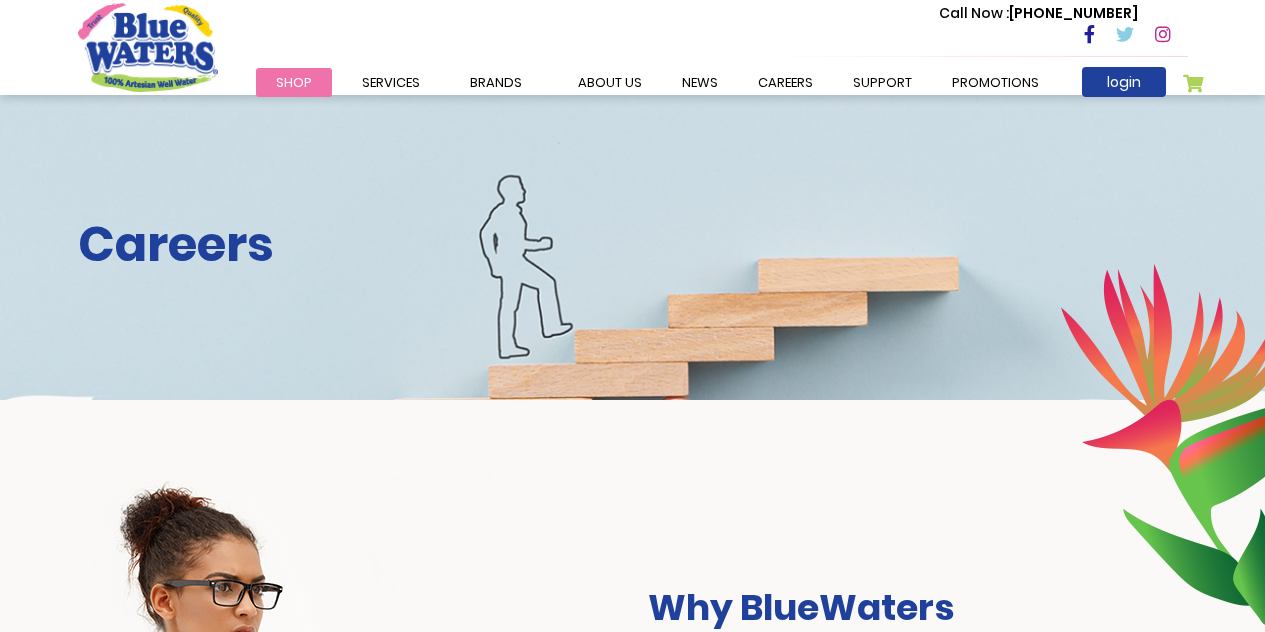 scroll, scrollTop: 0, scrollLeft: 0, axis: both 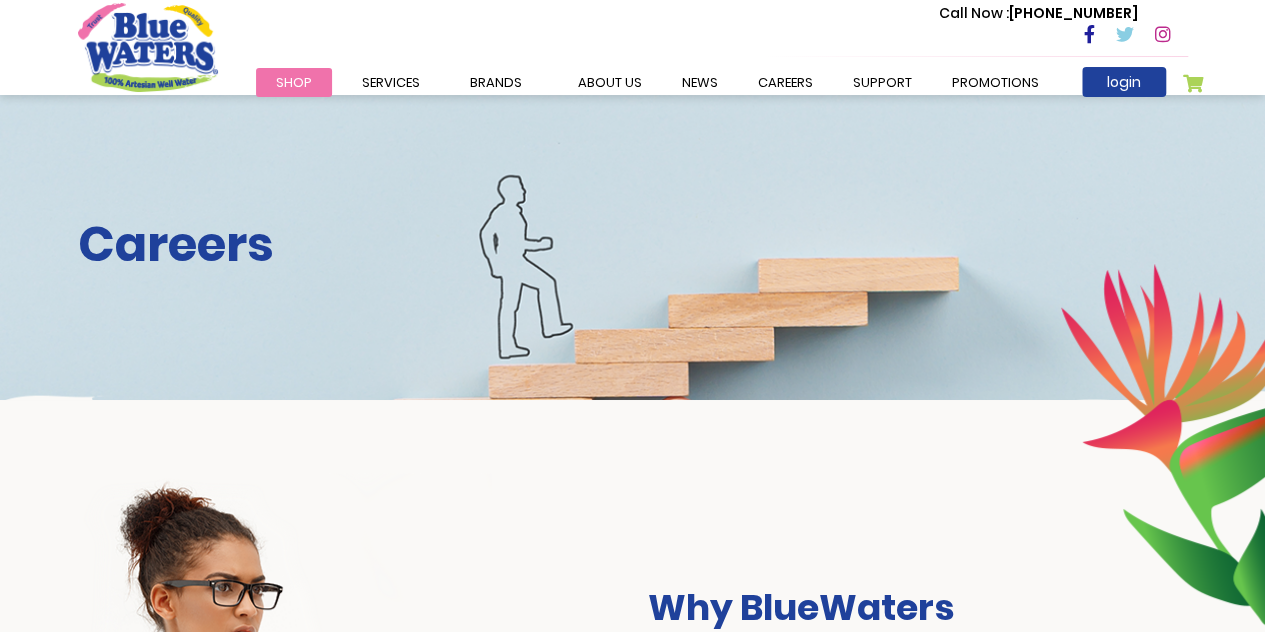 click on "Why BlueWaters
Blue Waters management and employees work daily to create and
maintain healthy relationships, uniting our efforts in never
disappointing our customers. This is the fundamental way of how
we do things at [GEOGRAPHIC_DATA]. It is essentially “The Blue Waters
Way”
It is here, the employees of Blue Waters Products Limited find
their mission, “To Profitably Inspire and Delight those we
choose to serve, with Quality, Functional and Great Tasting
Beverages!” ." at bounding box center (632, 698) 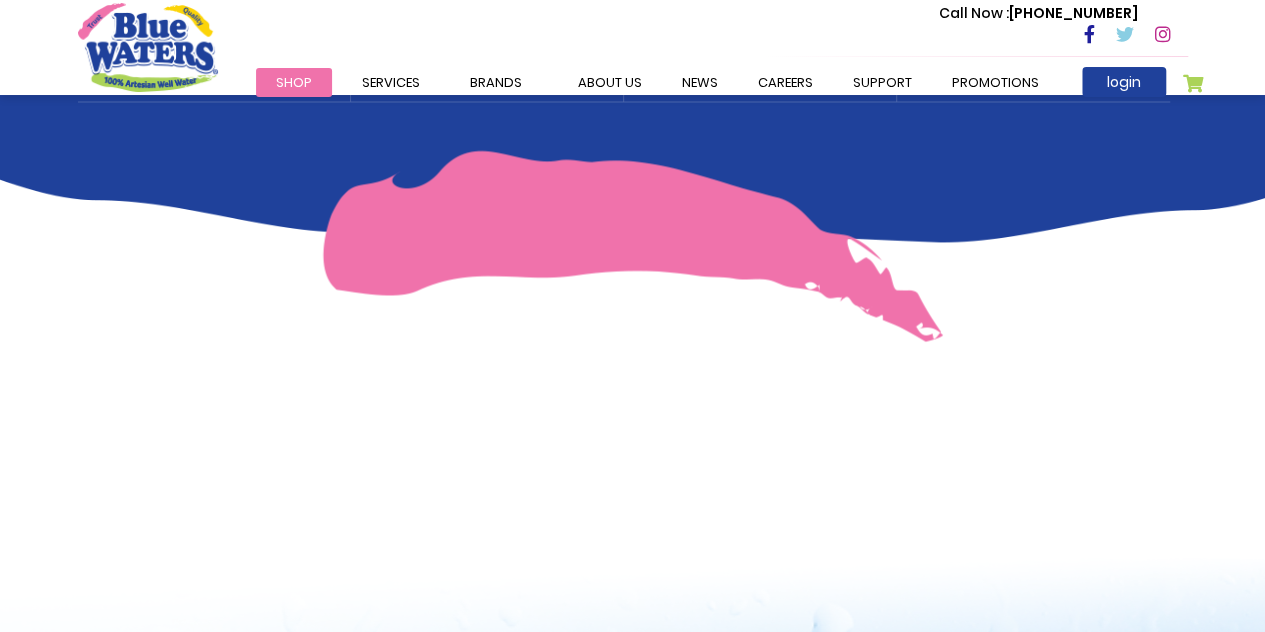 scroll, scrollTop: 1400, scrollLeft: 0, axis: vertical 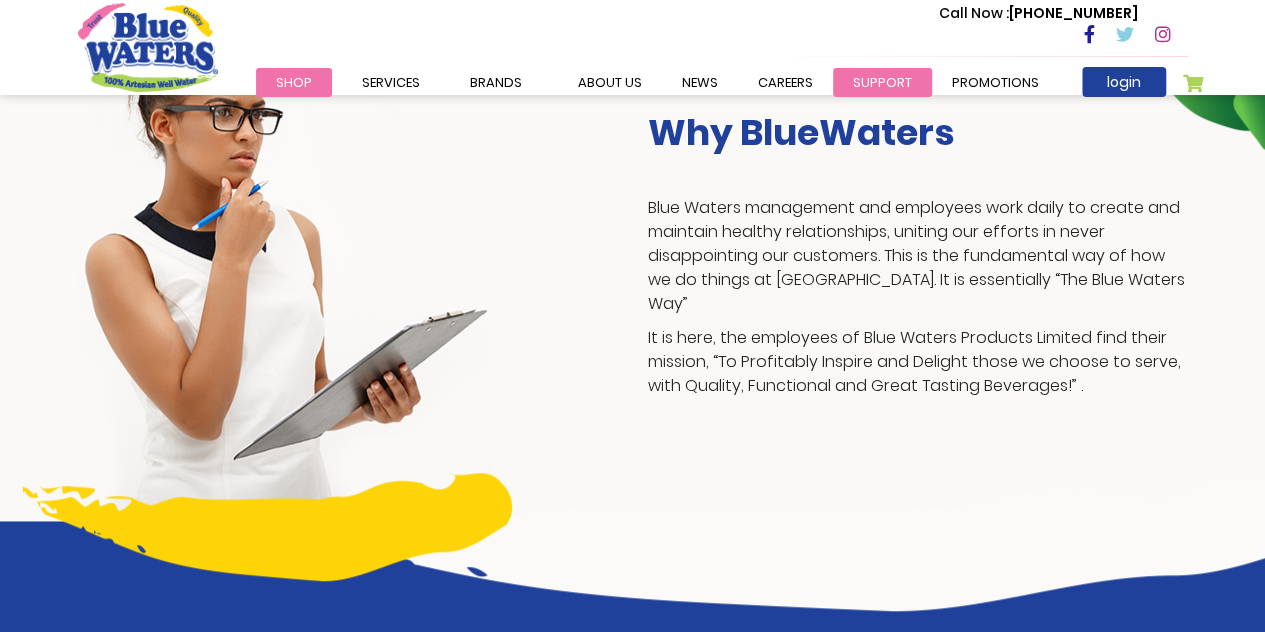 click on "support" at bounding box center (882, 82) 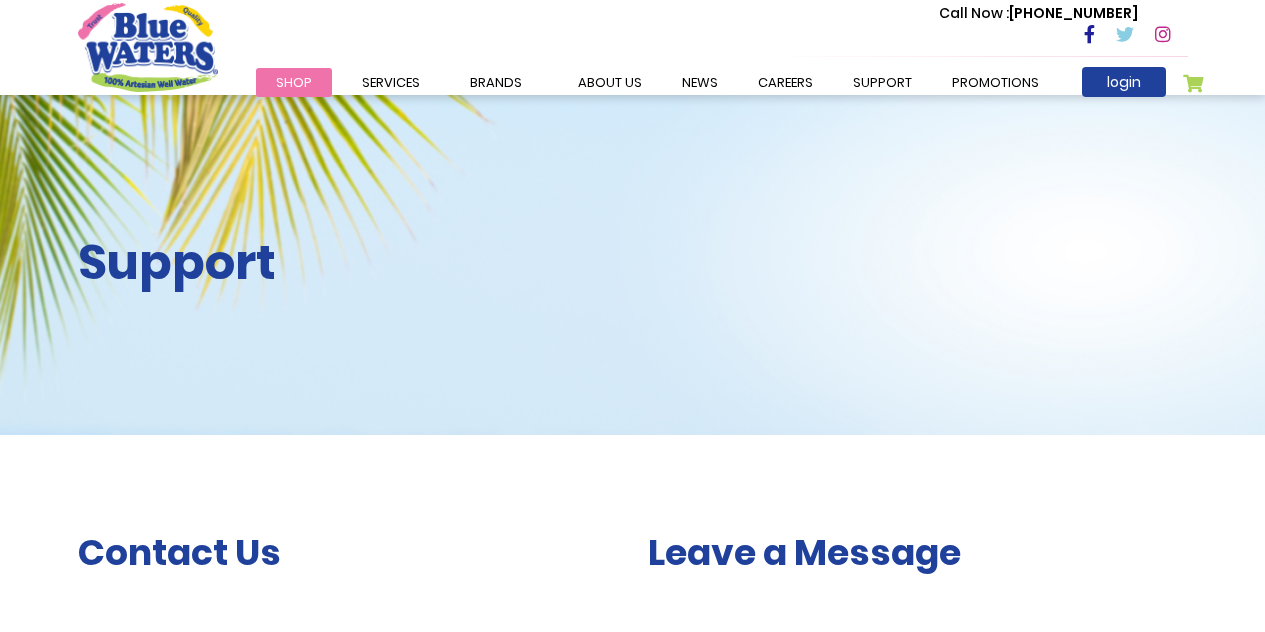 scroll, scrollTop: 0, scrollLeft: 0, axis: both 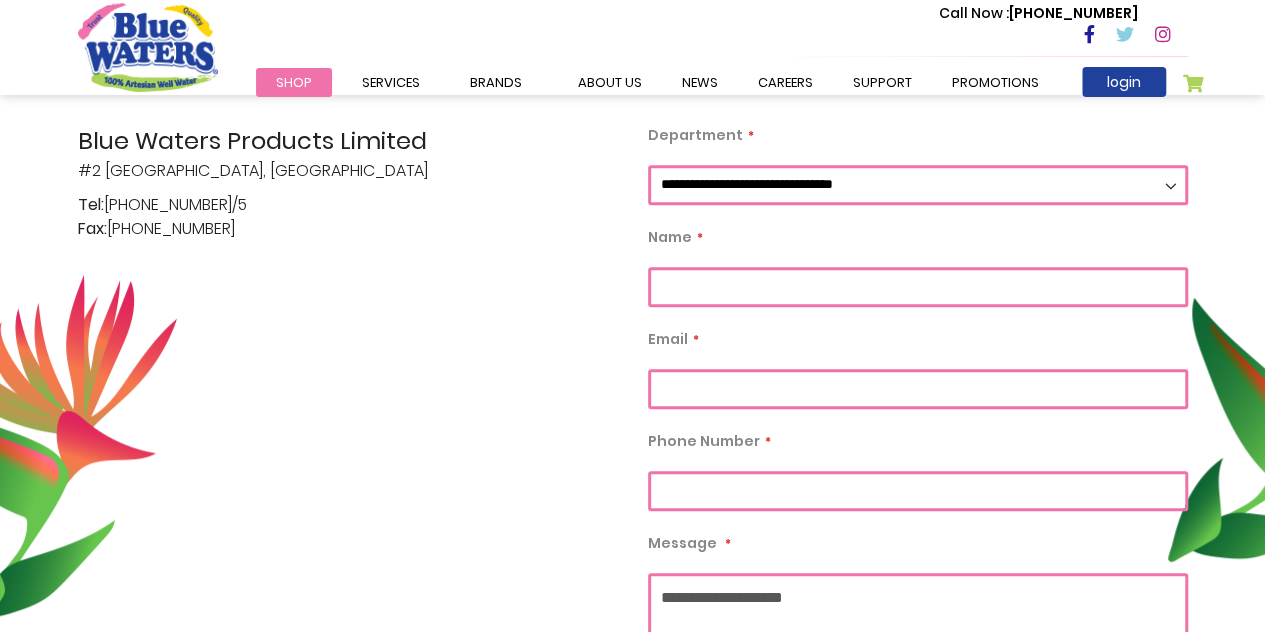 click on "**********" at bounding box center [918, 185] 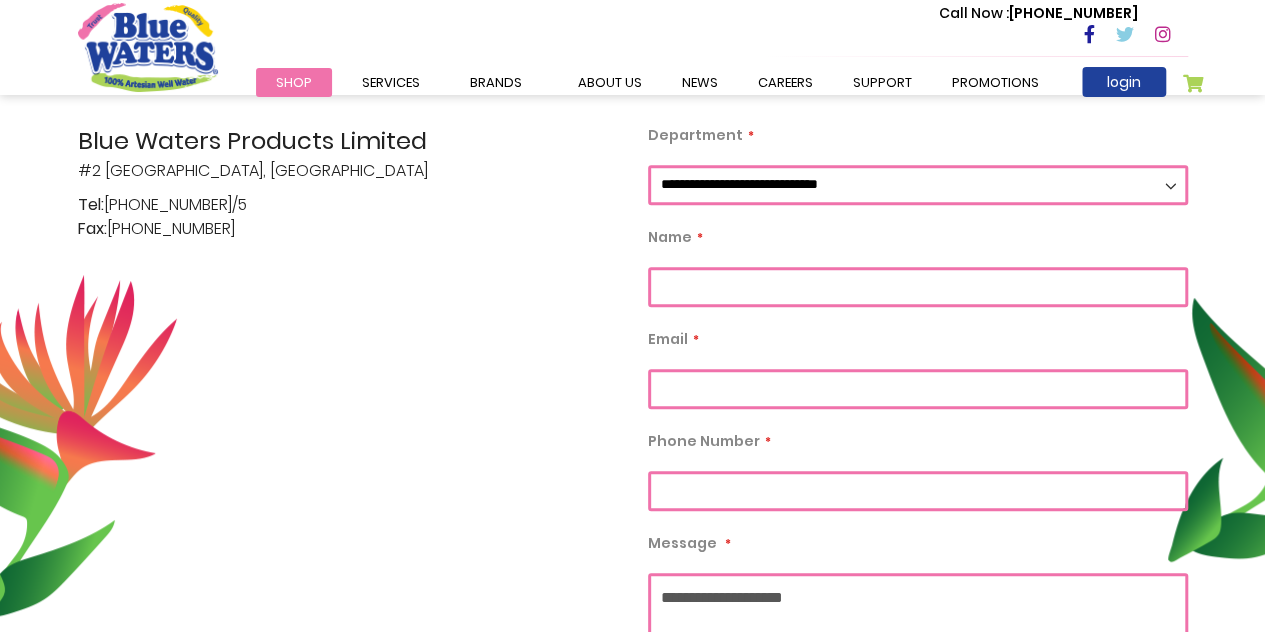 click on "**********" at bounding box center [918, 185] 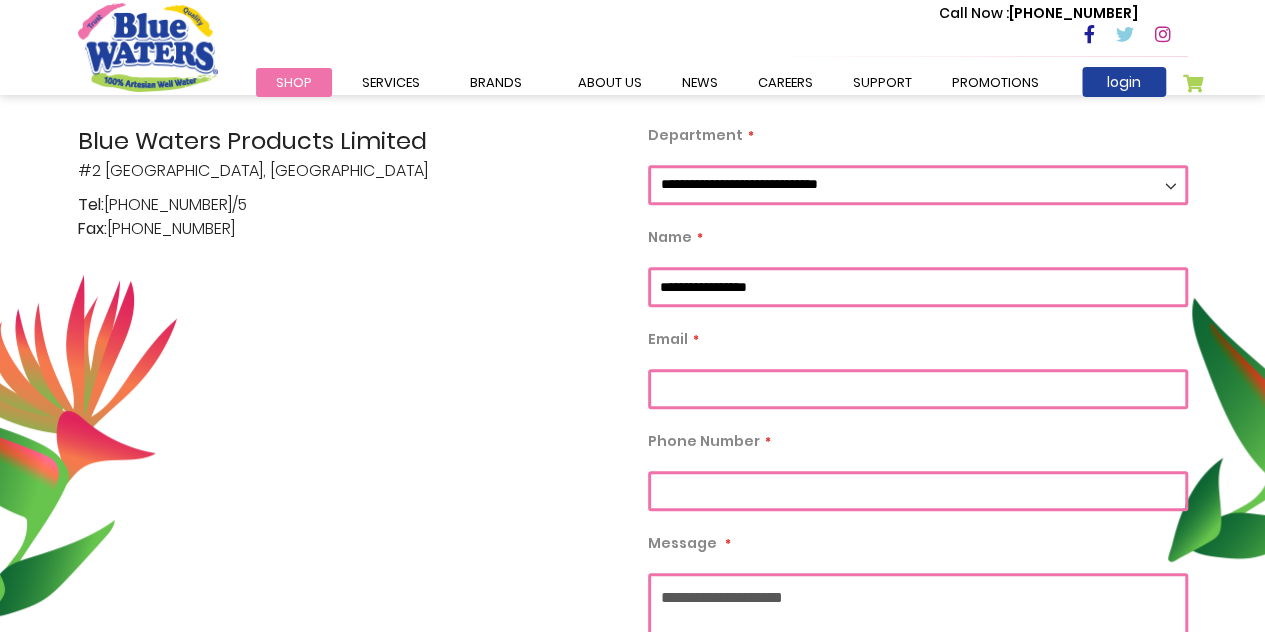 type on "**********" 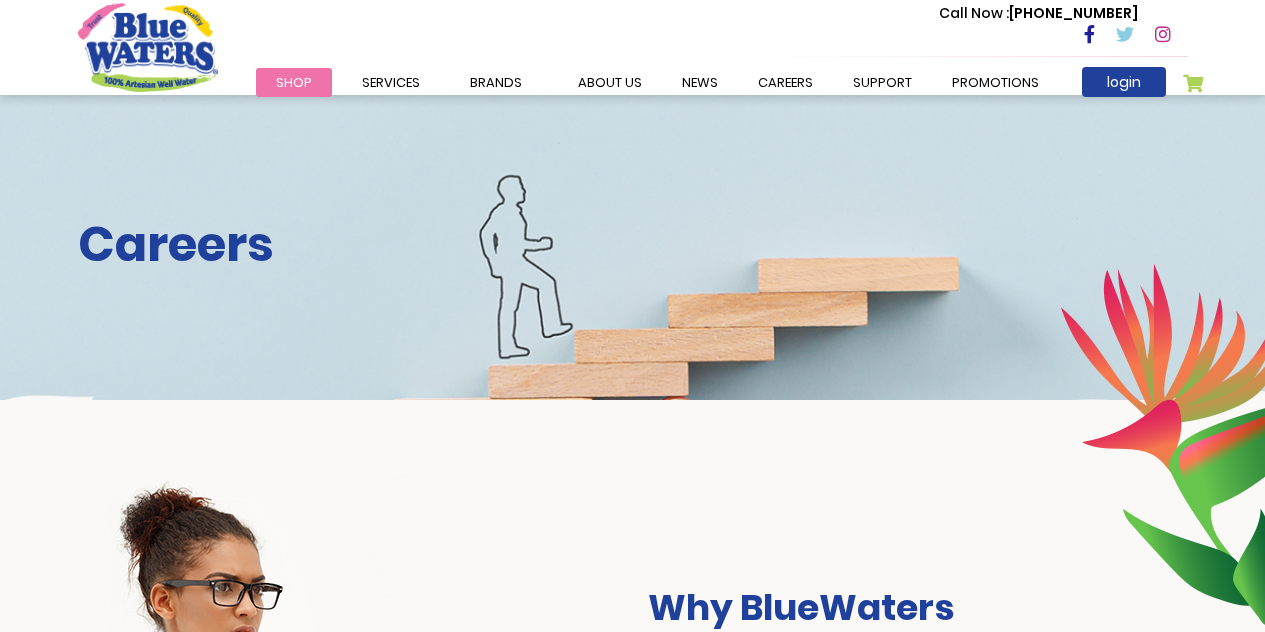 scroll, scrollTop: 0, scrollLeft: 0, axis: both 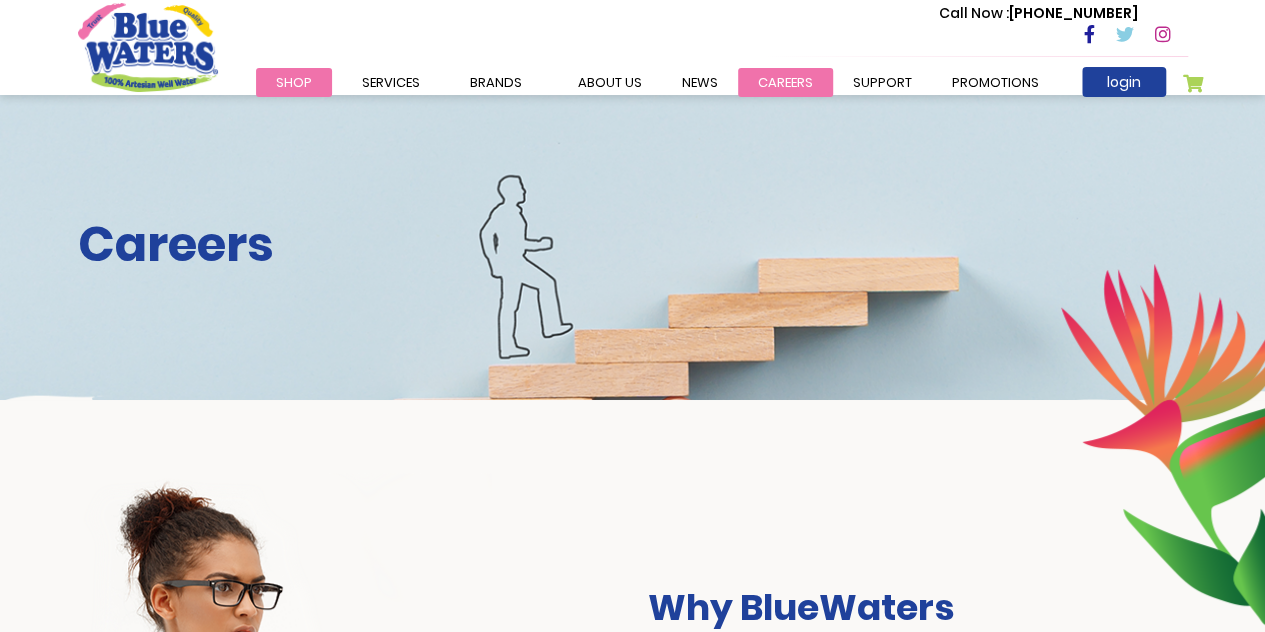 click on "careers" at bounding box center [785, 82] 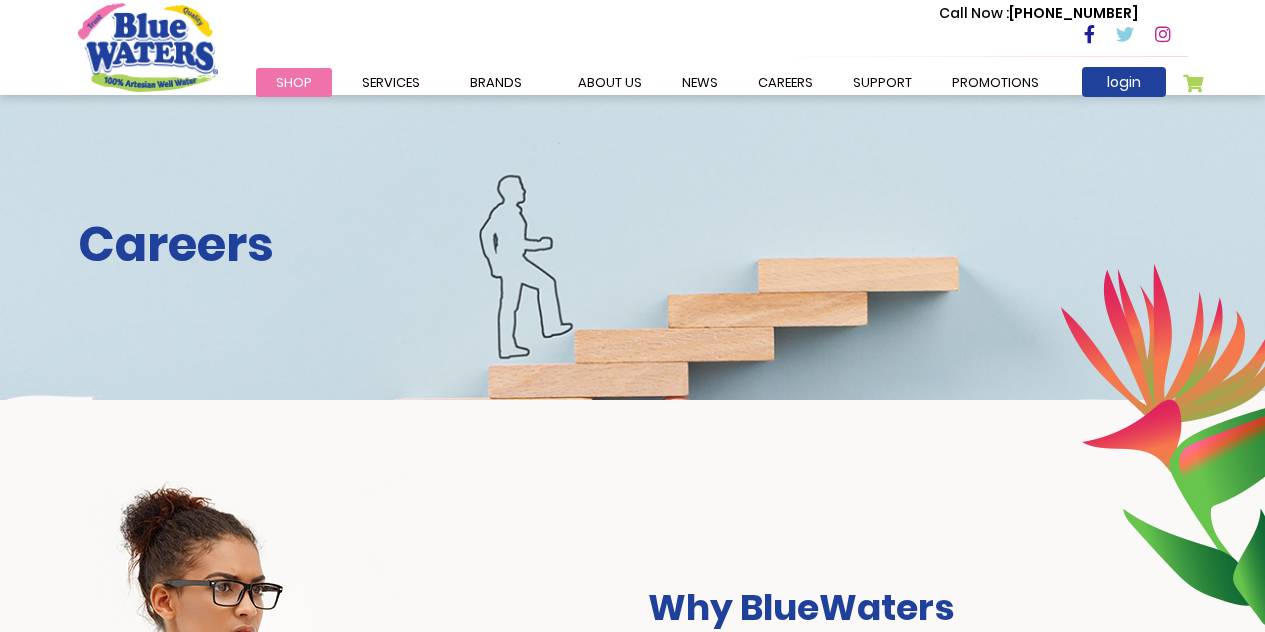 scroll, scrollTop: 0, scrollLeft: 0, axis: both 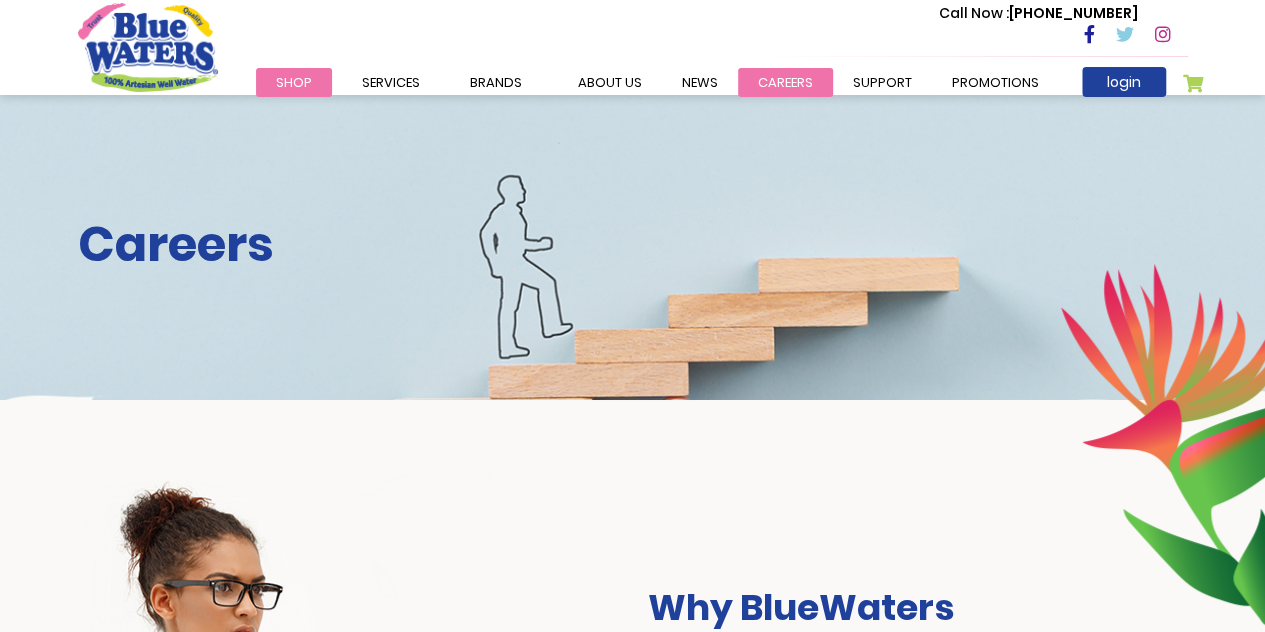 click on "careers" at bounding box center [785, 82] 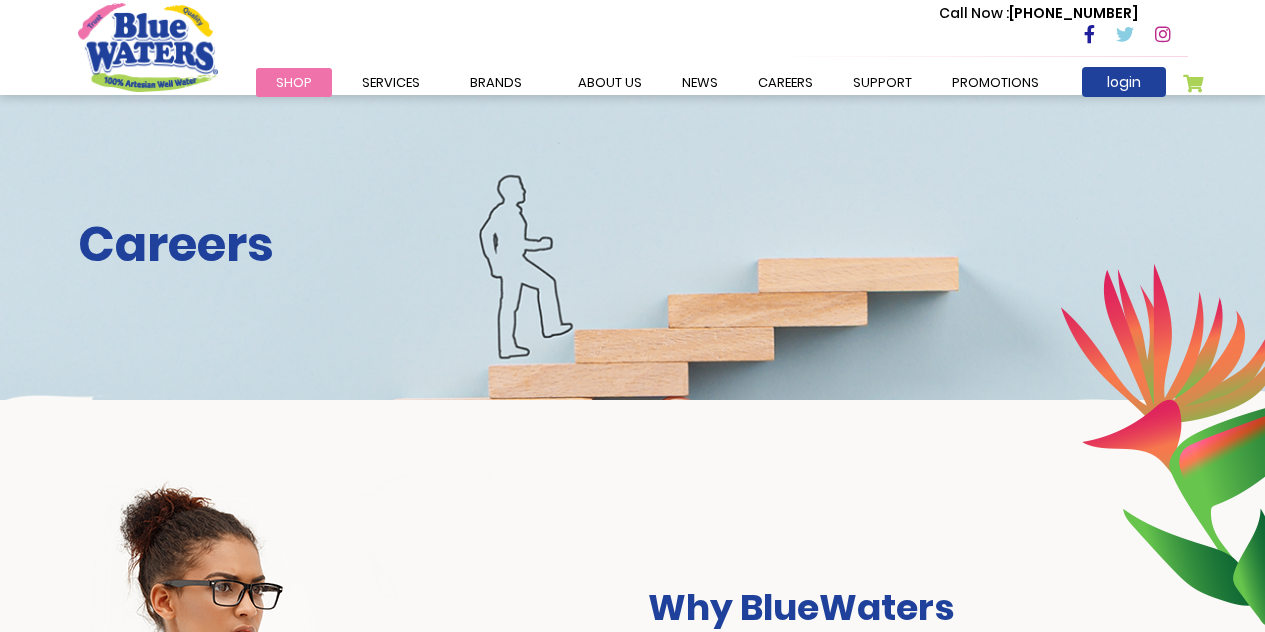 scroll, scrollTop: 0, scrollLeft: 0, axis: both 